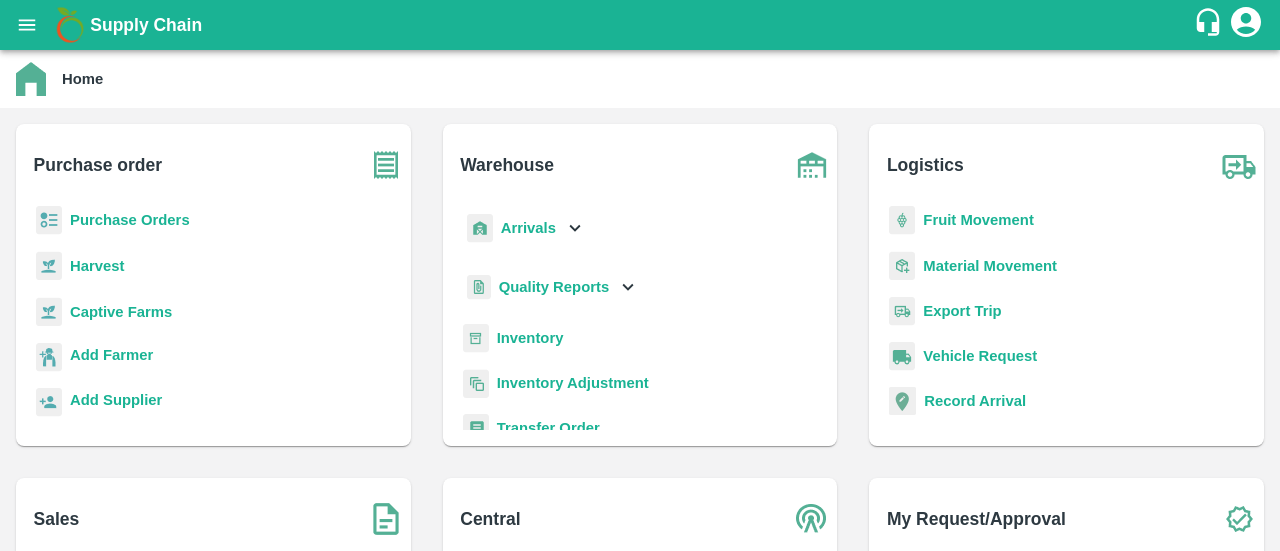 scroll, scrollTop: 0, scrollLeft: 0, axis: both 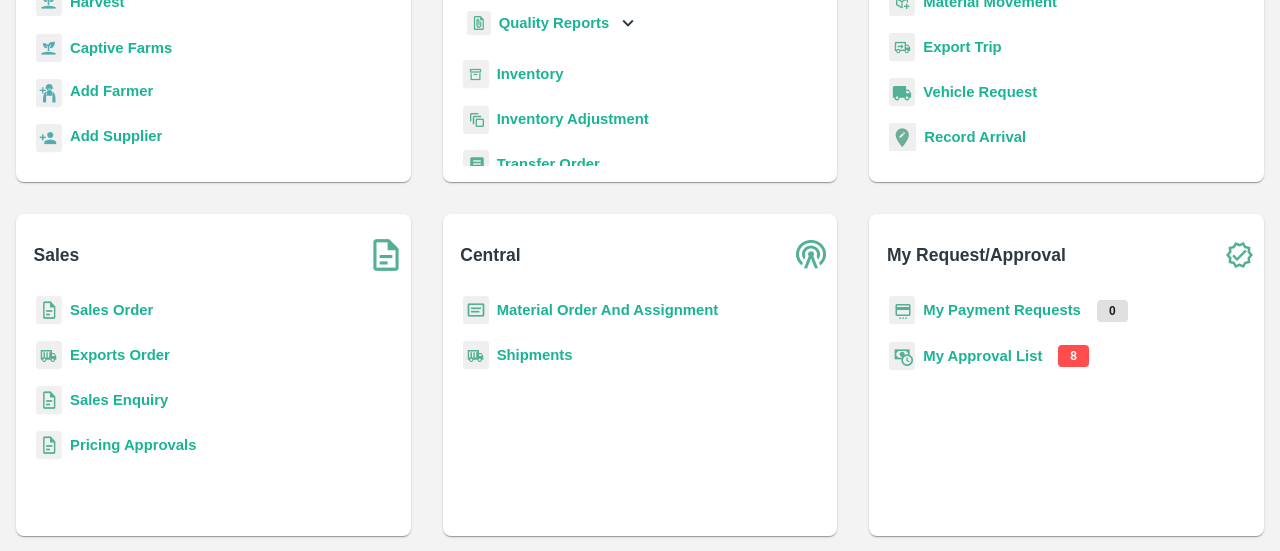 click on "My Approval List" at bounding box center (982, 356) 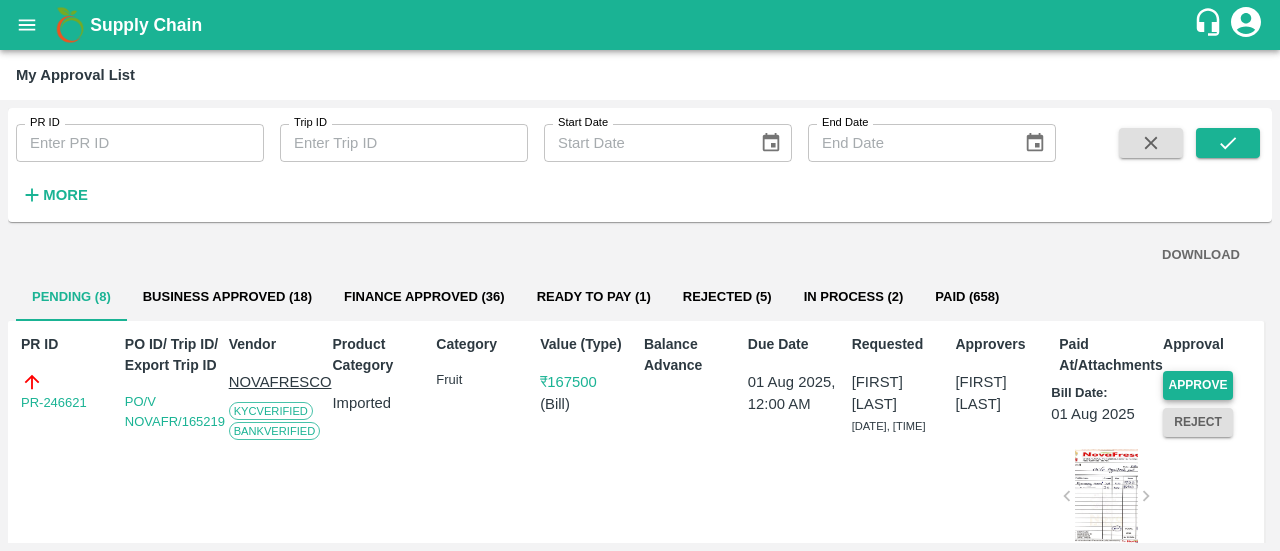 click on "Approve" at bounding box center [1198, 385] 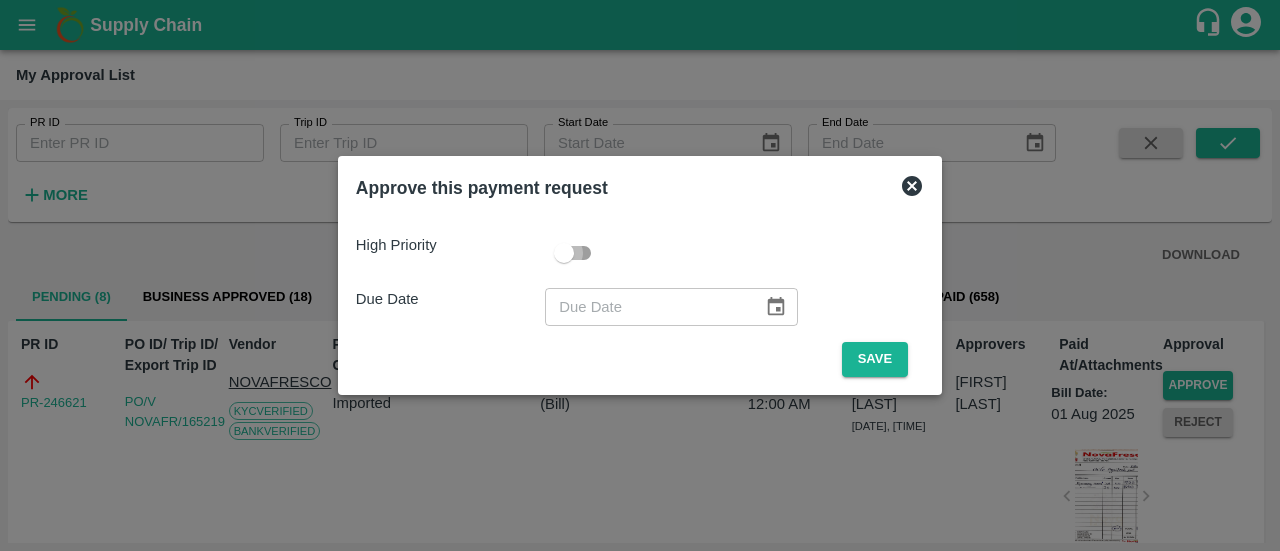 click at bounding box center (564, 253) 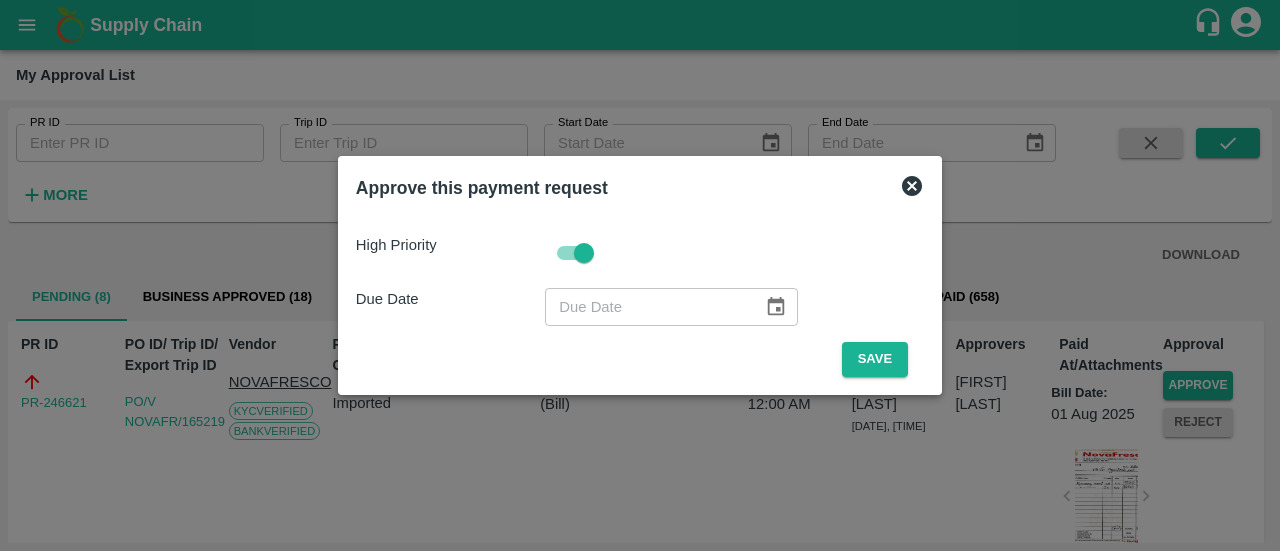 click 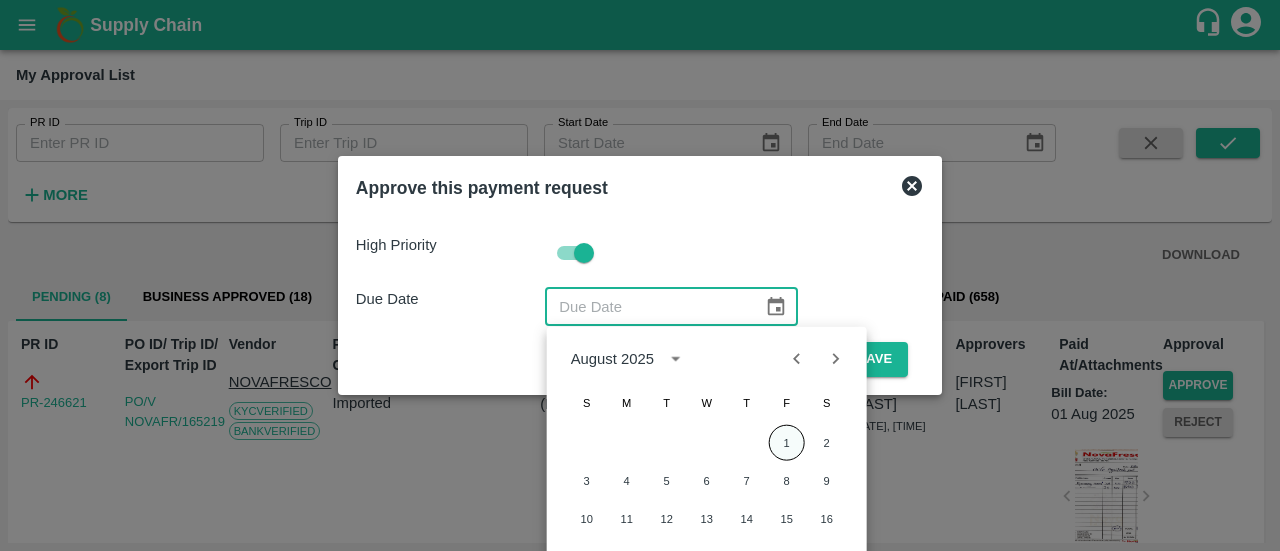 click on "1" at bounding box center [787, 443] 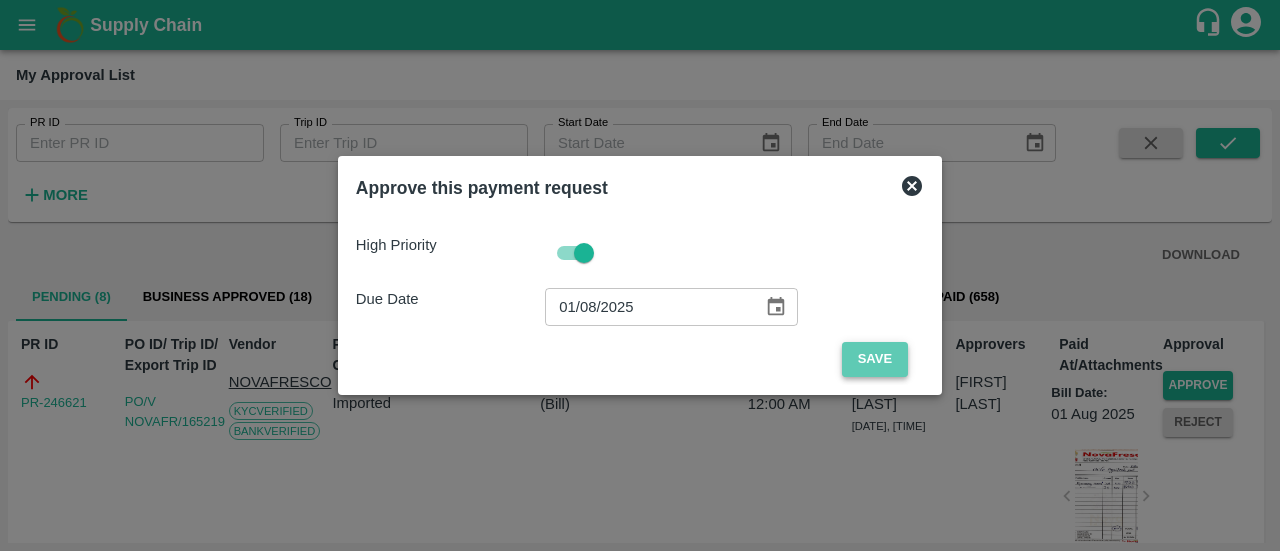 click on "Save" at bounding box center (875, 359) 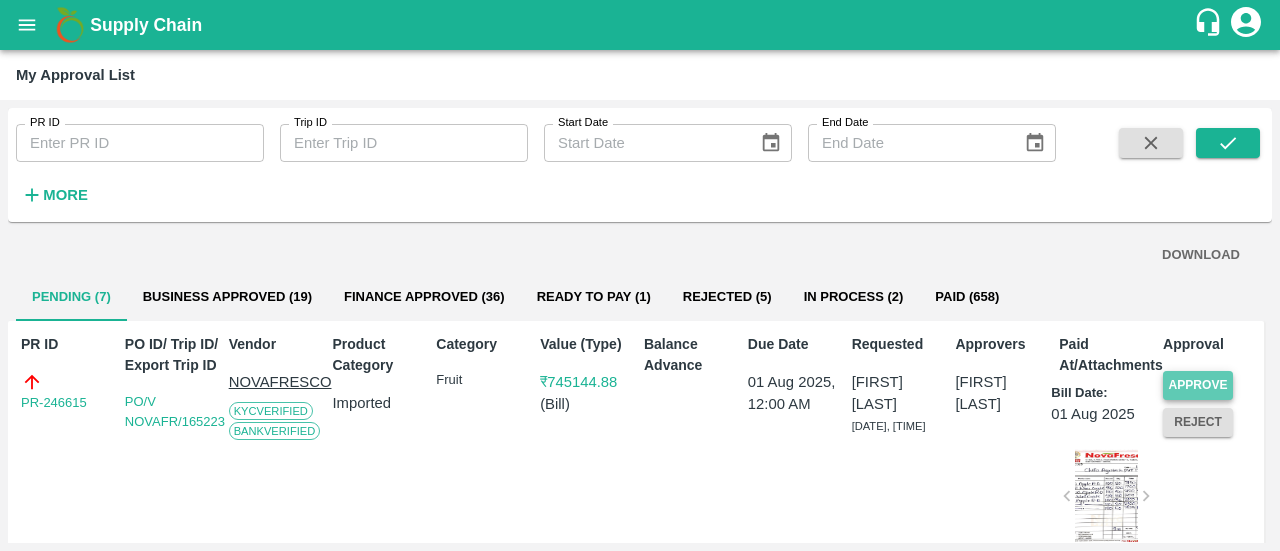 click on "Approve" at bounding box center [1198, 385] 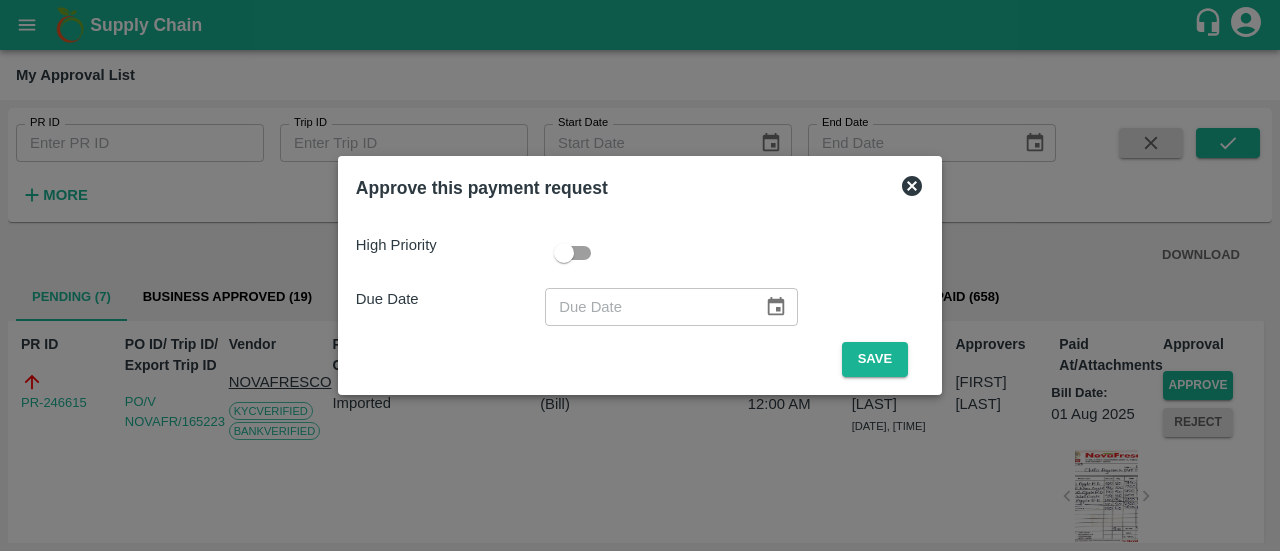 click at bounding box center (564, 253) 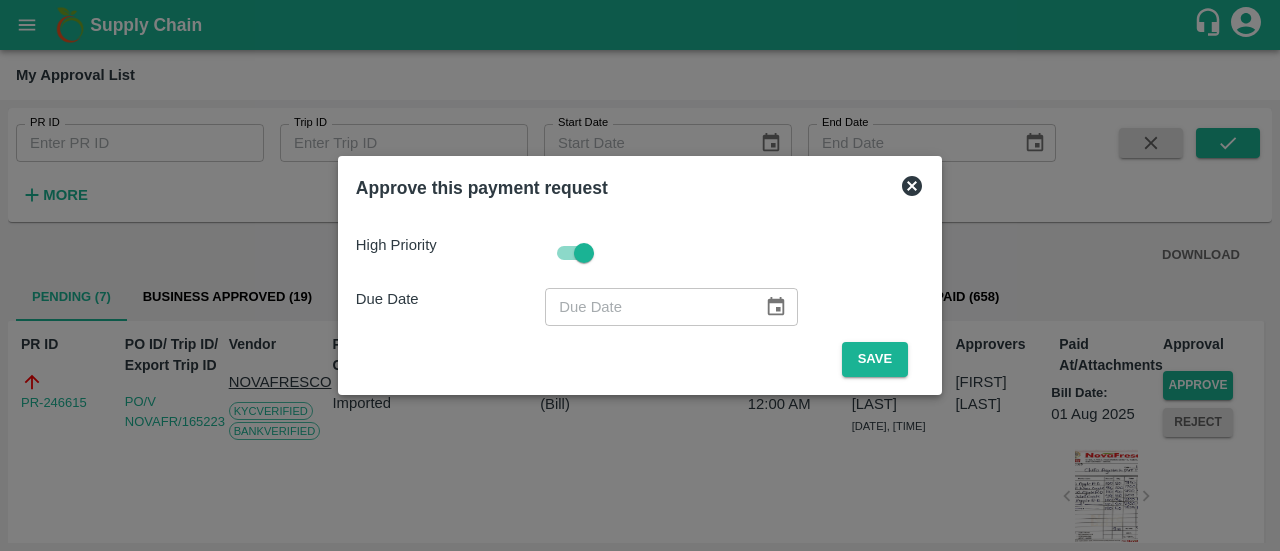 click 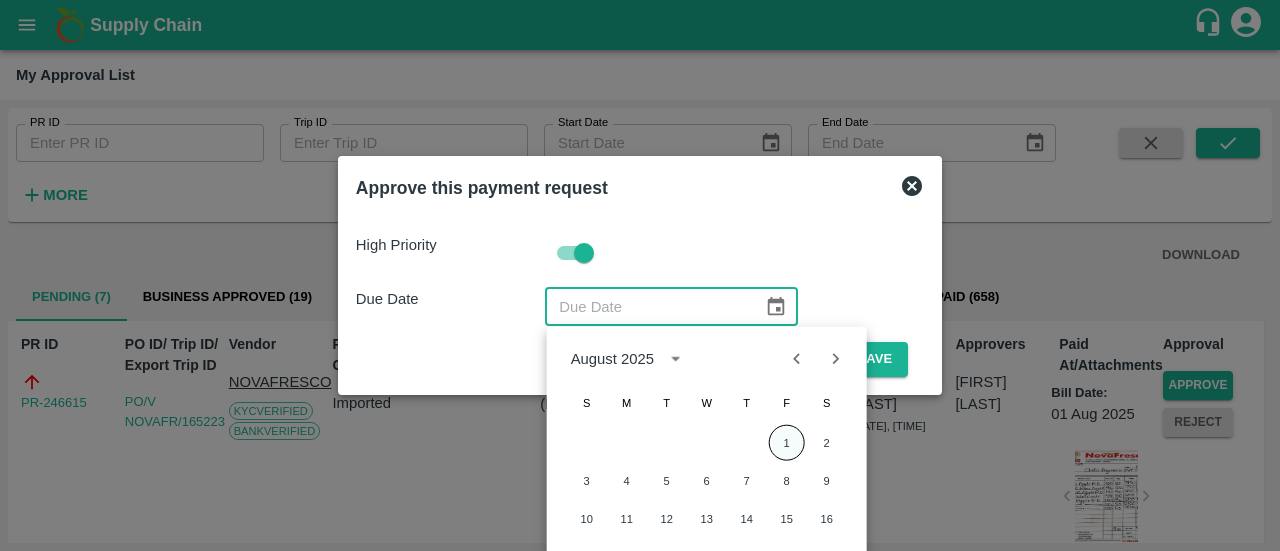 click on "1" at bounding box center (787, 443) 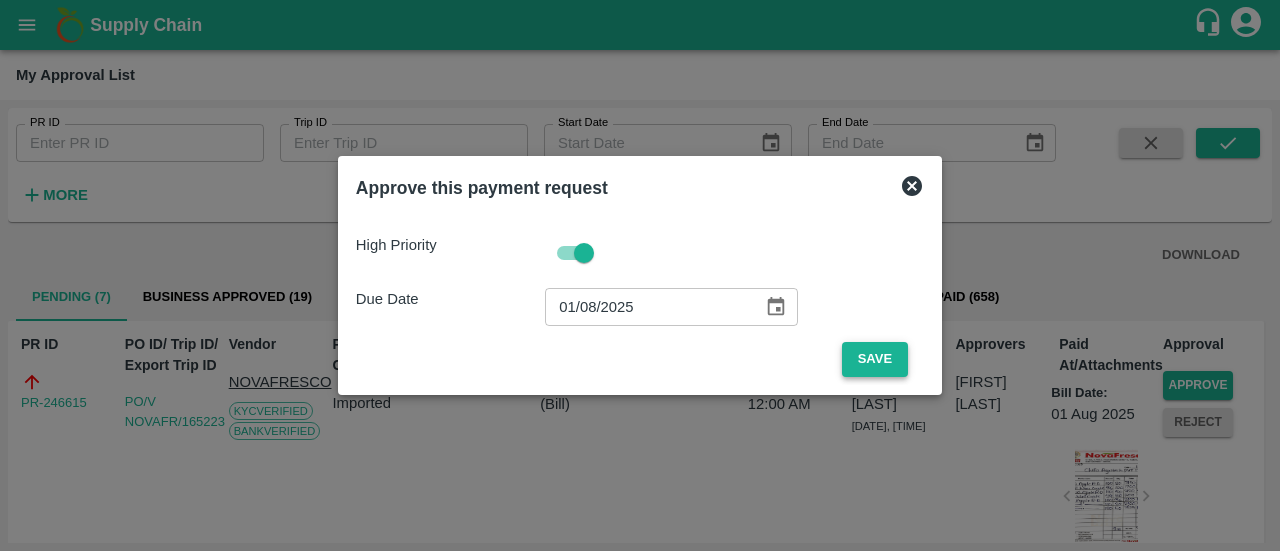 click on "Save" at bounding box center [875, 359] 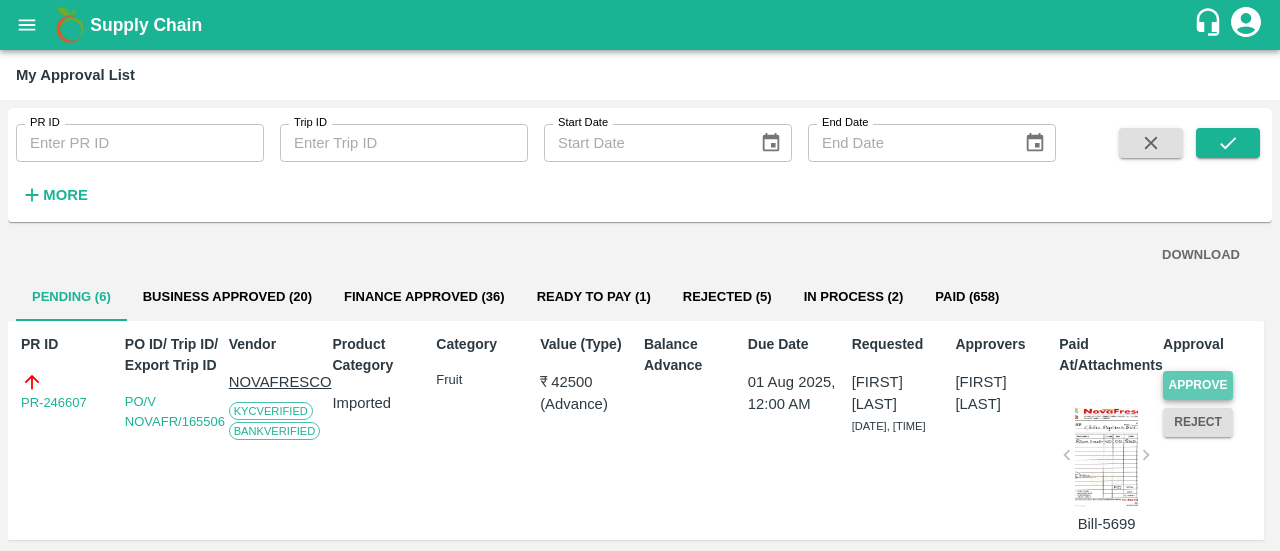 click on "Approve" at bounding box center (1198, 385) 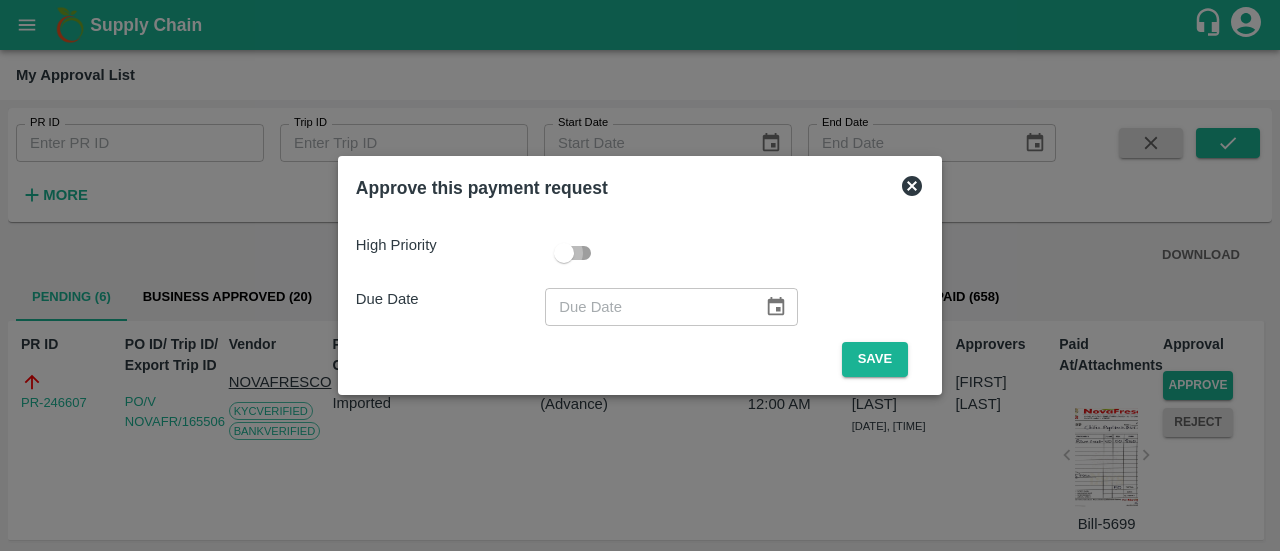 click at bounding box center (564, 253) 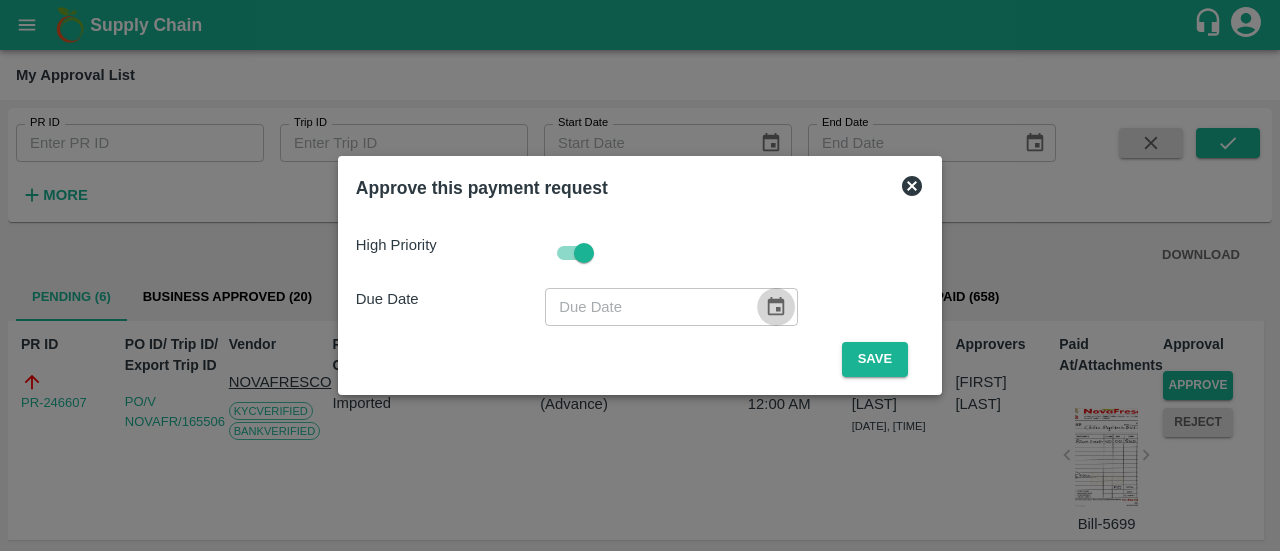 click 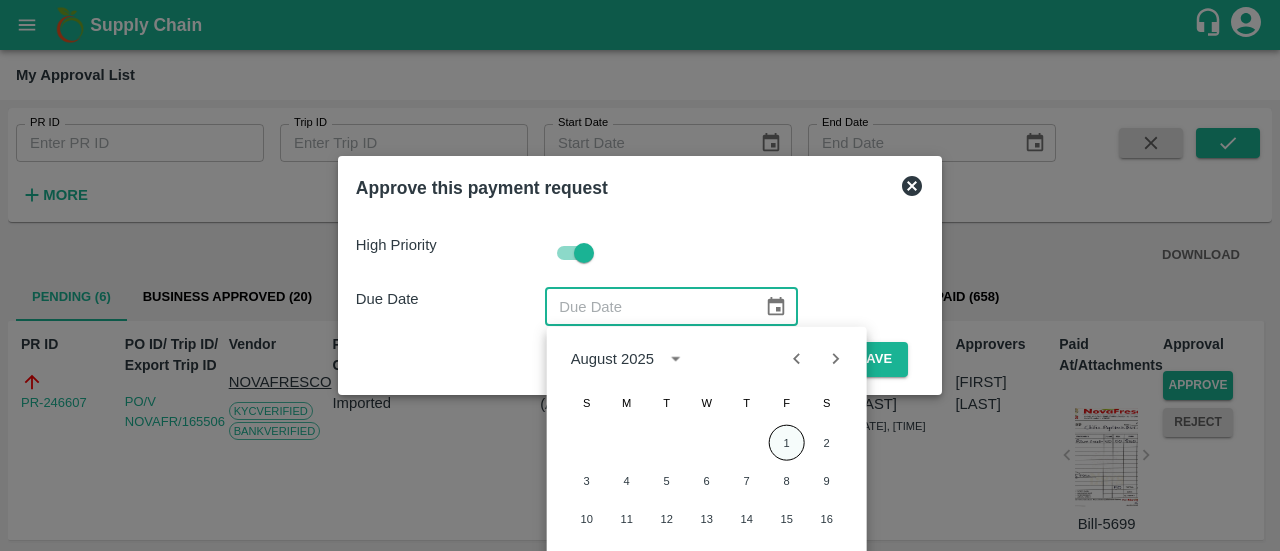 click on "1" at bounding box center [787, 443] 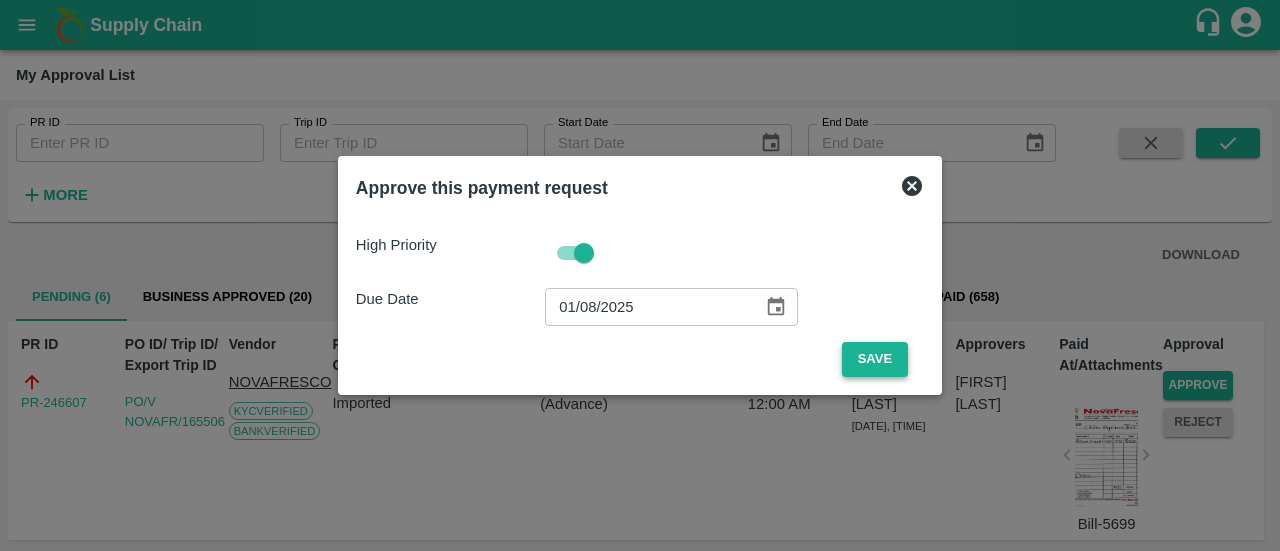 click on "Save" at bounding box center (875, 359) 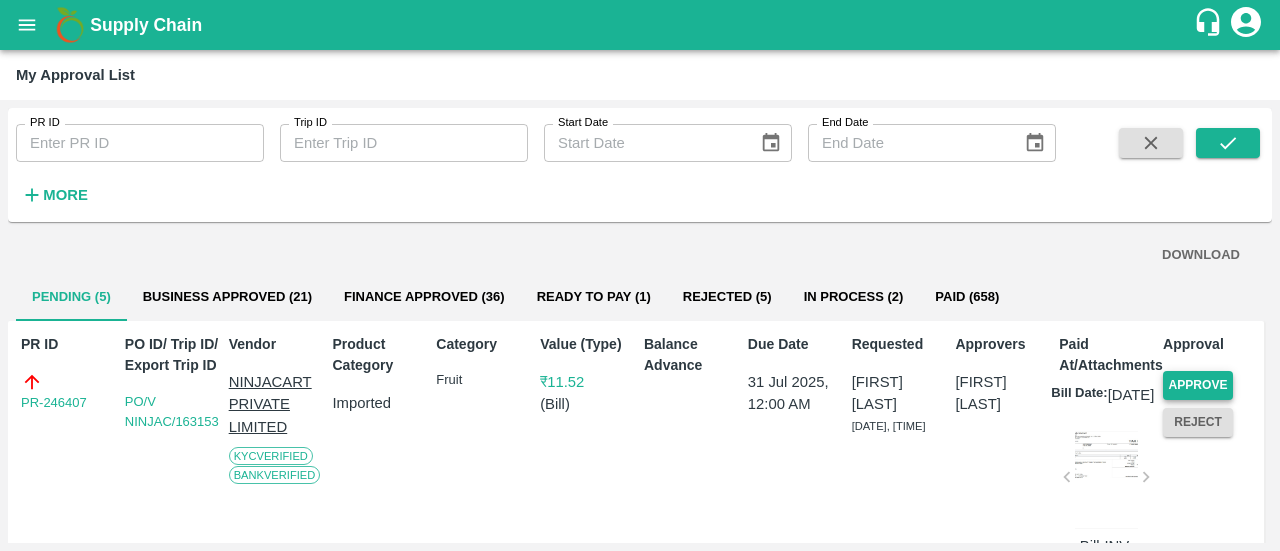 click on "Approve" at bounding box center [1198, 385] 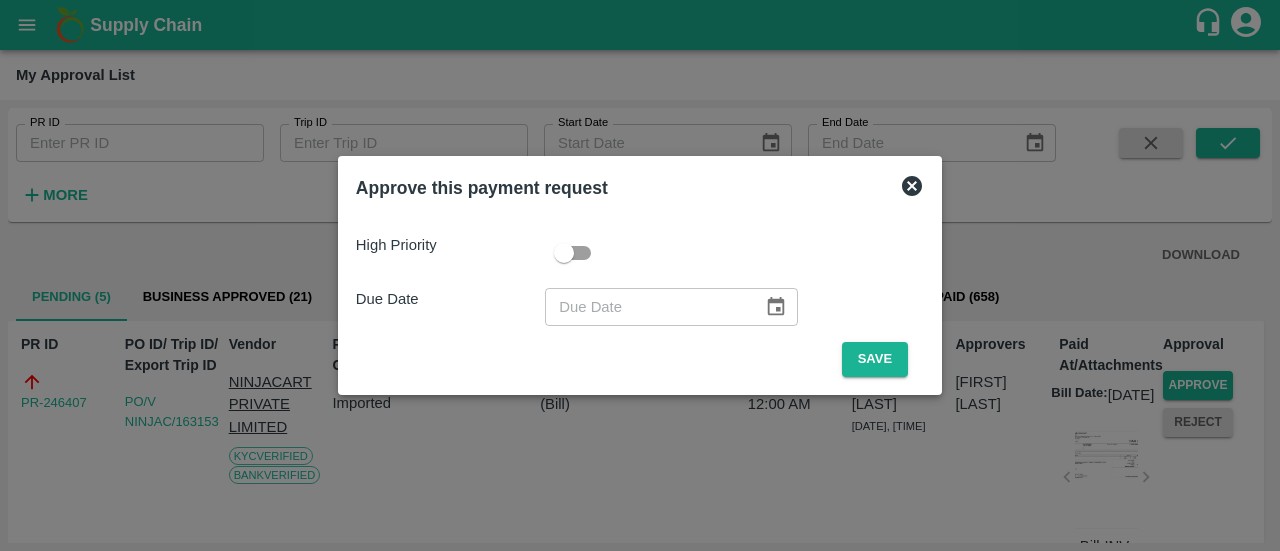click at bounding box center [564, 253] 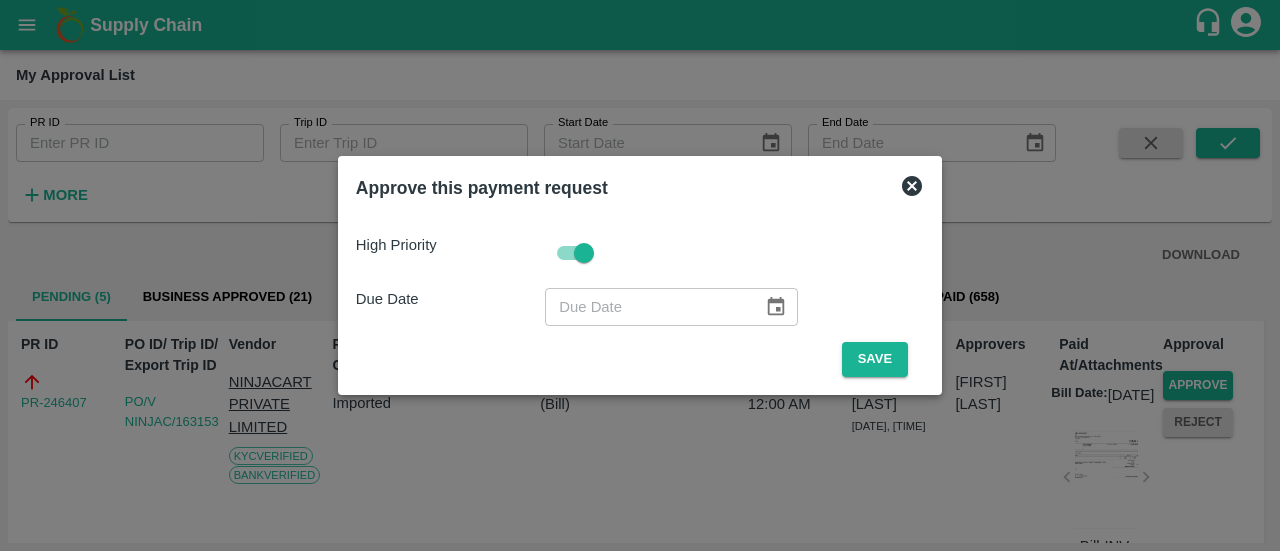 click 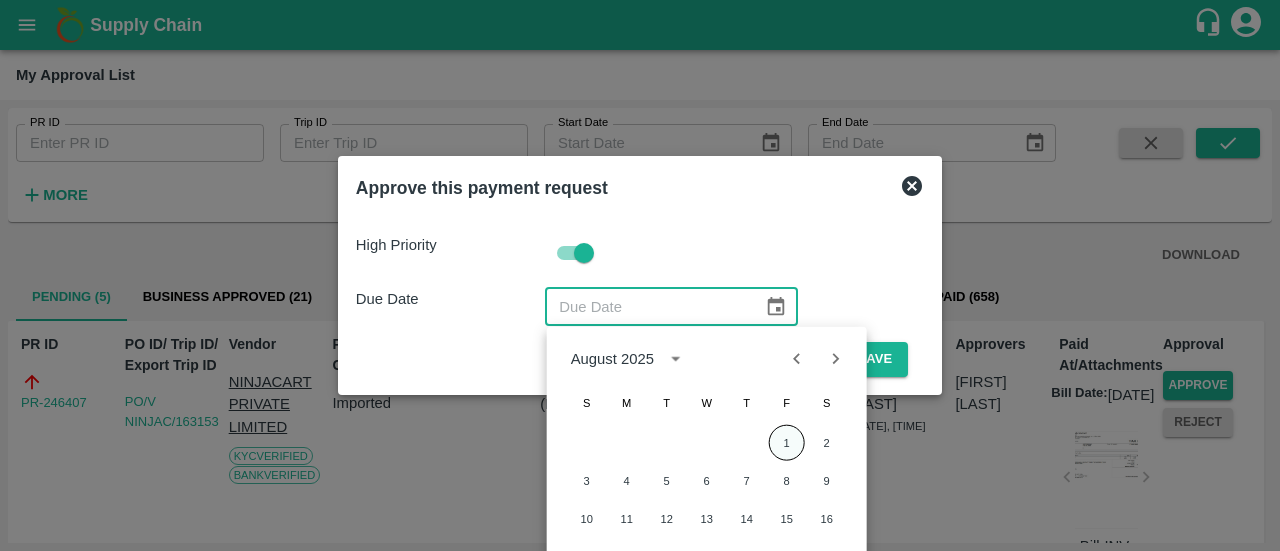 click on "1" at bounding box center [787, 443] 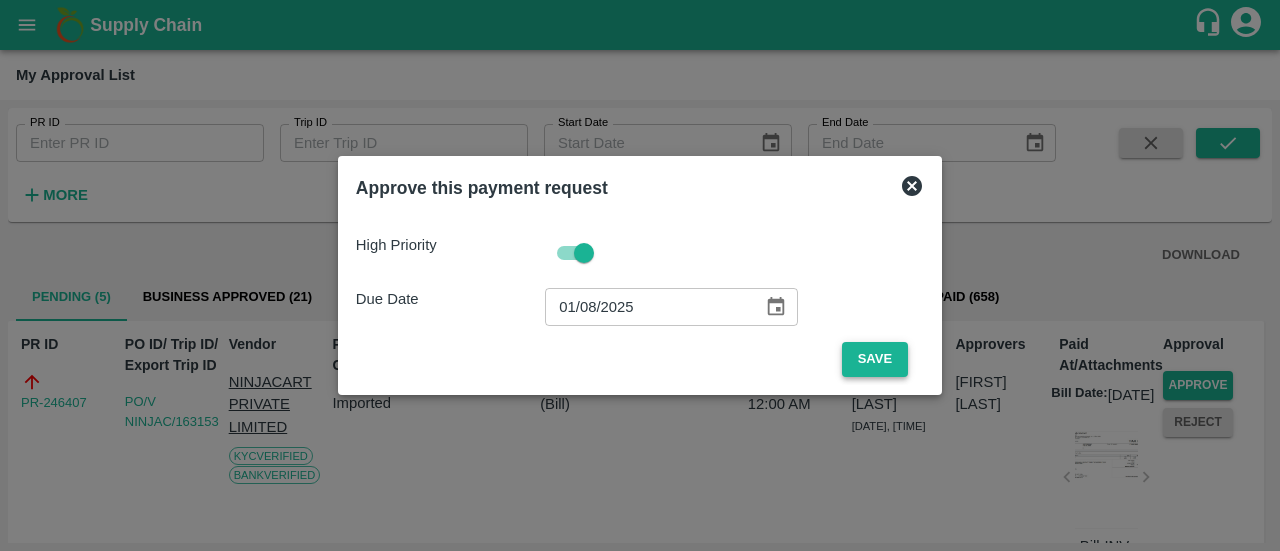 click on "Save" at bounding box center (875, 359) 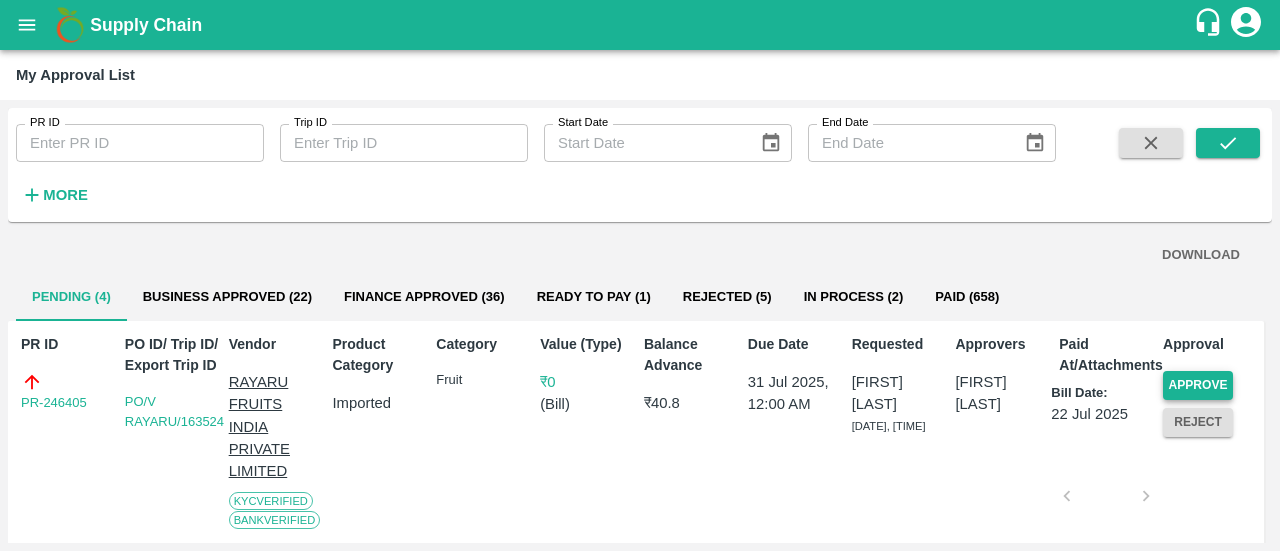 click on "Approve" at bounding box center (1198, 385) 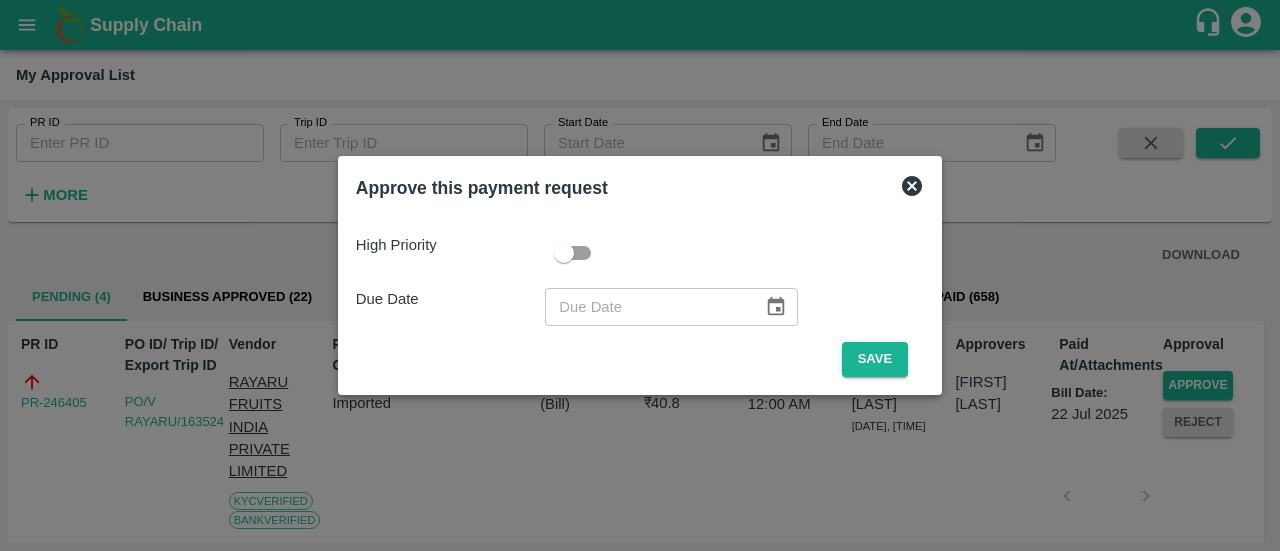 click at bounding box center (564, 253) 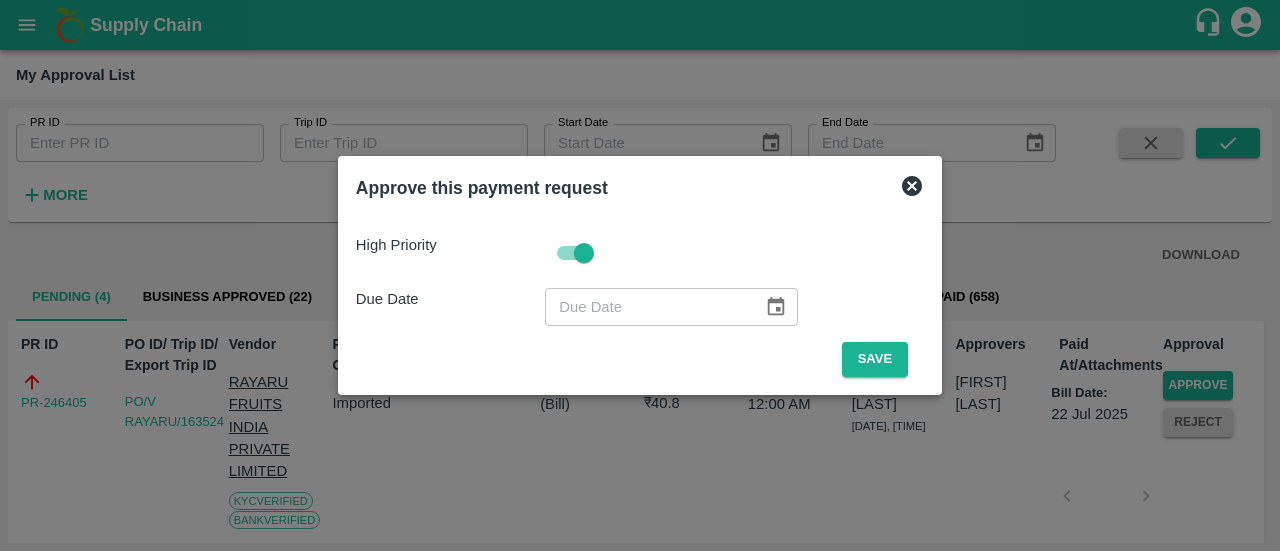 click 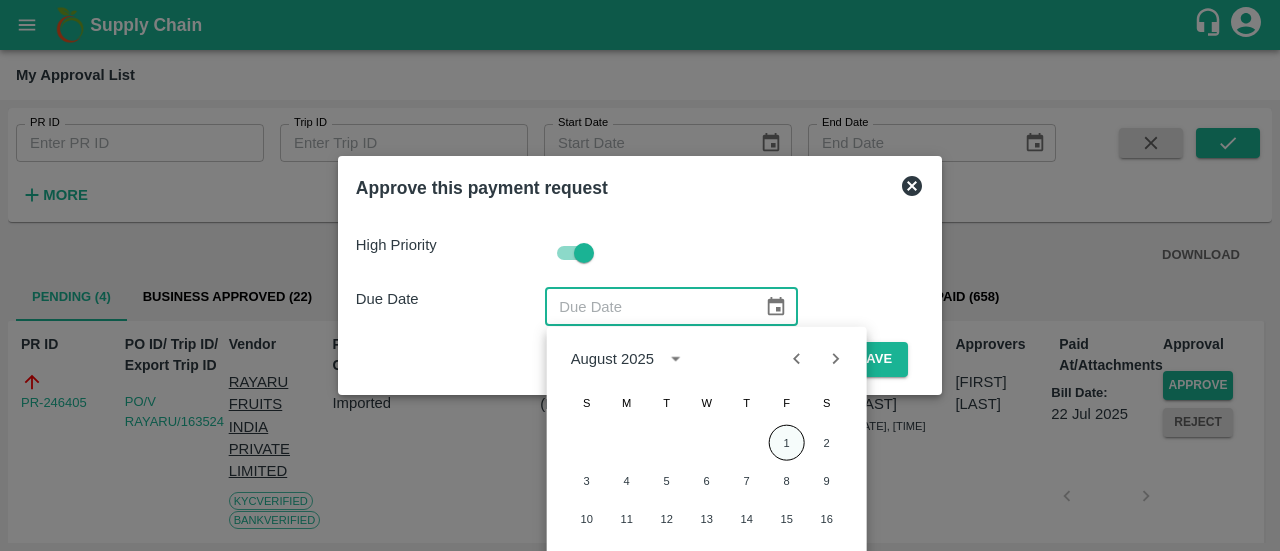click on "1" at bounding box center [787, 443] 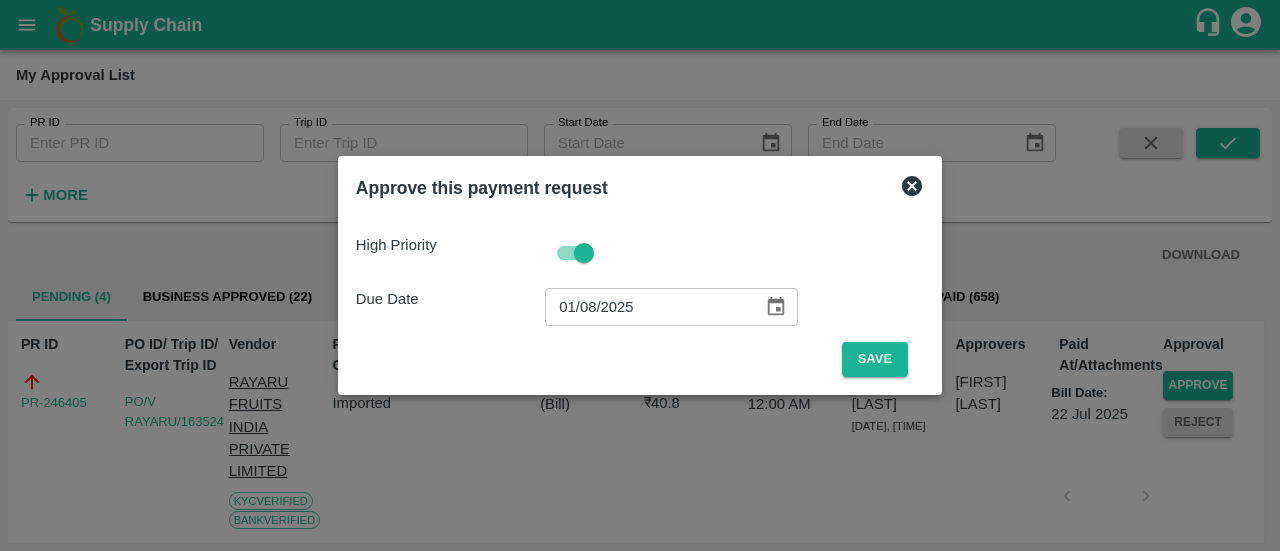 type on "01/08/2025" 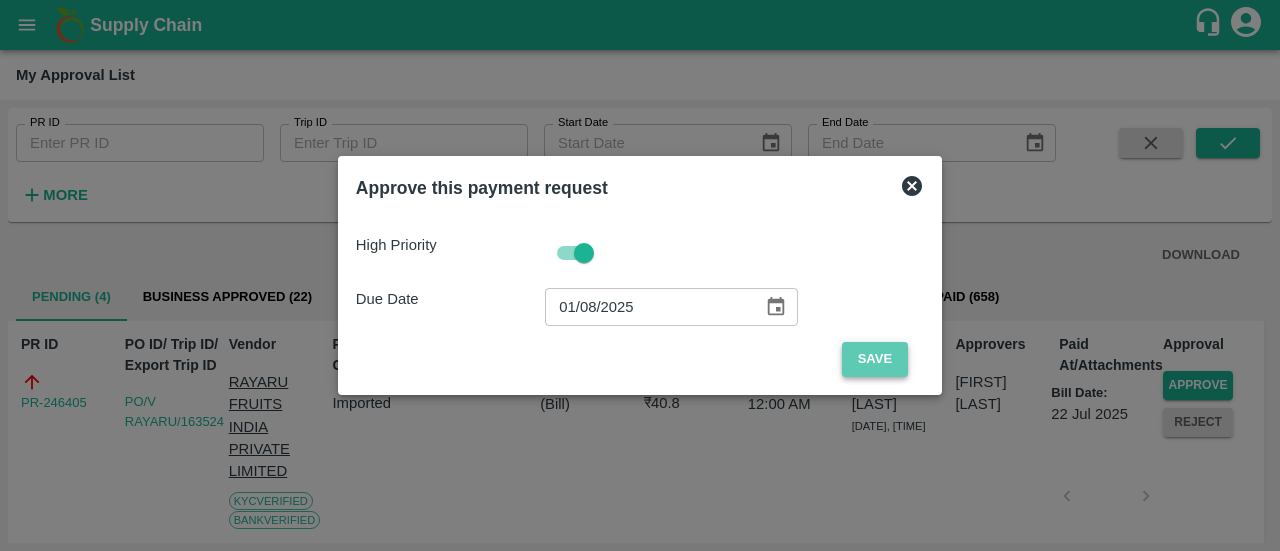click on "Save" at bounding box center (875, 359) 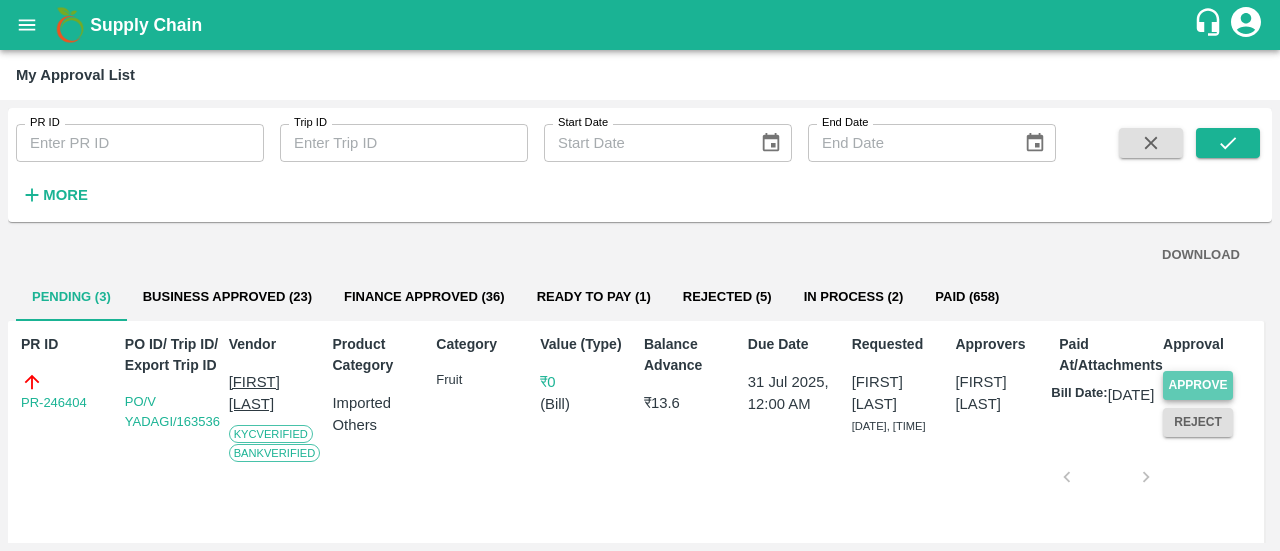click on "Approve" at bounding box center (1198, 385) 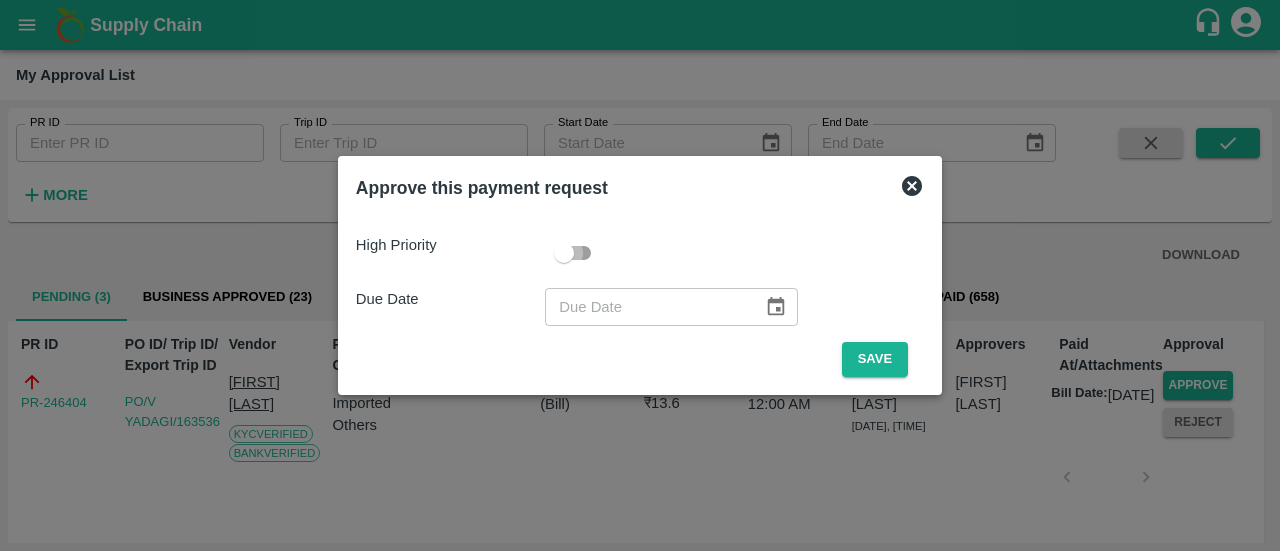 click at bounding box center [564, 253] 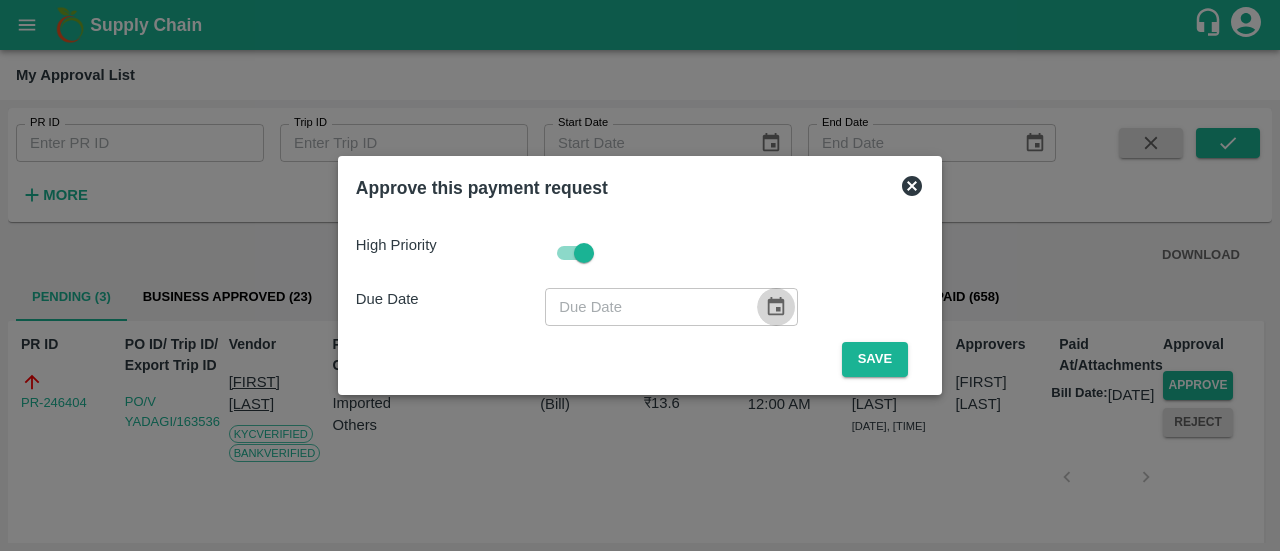 click 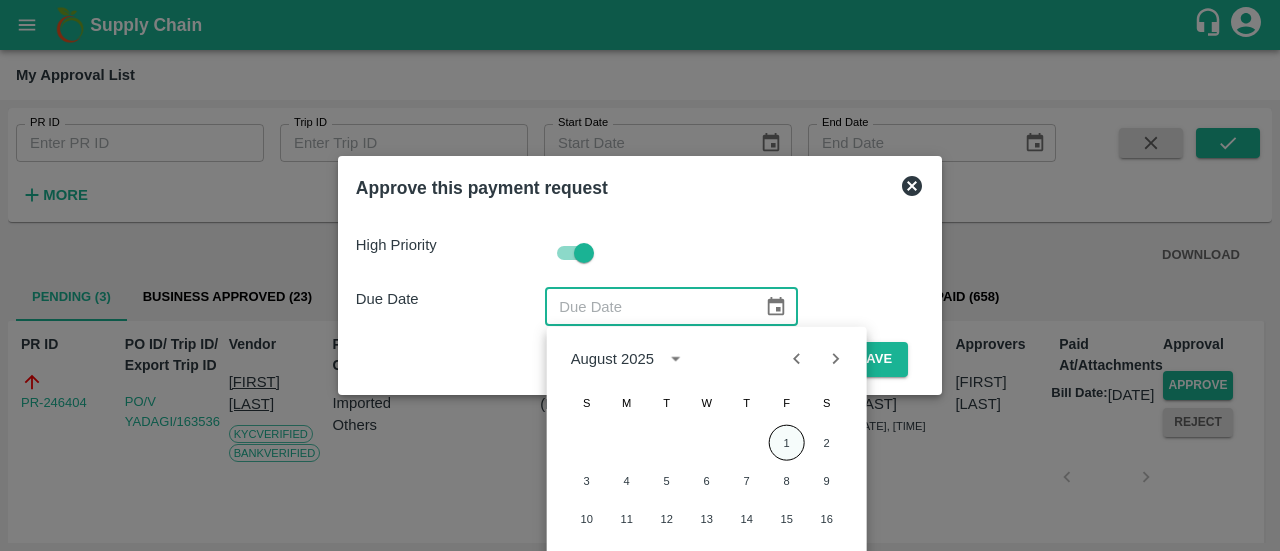 click on "1" at bounding box center [787, 443] 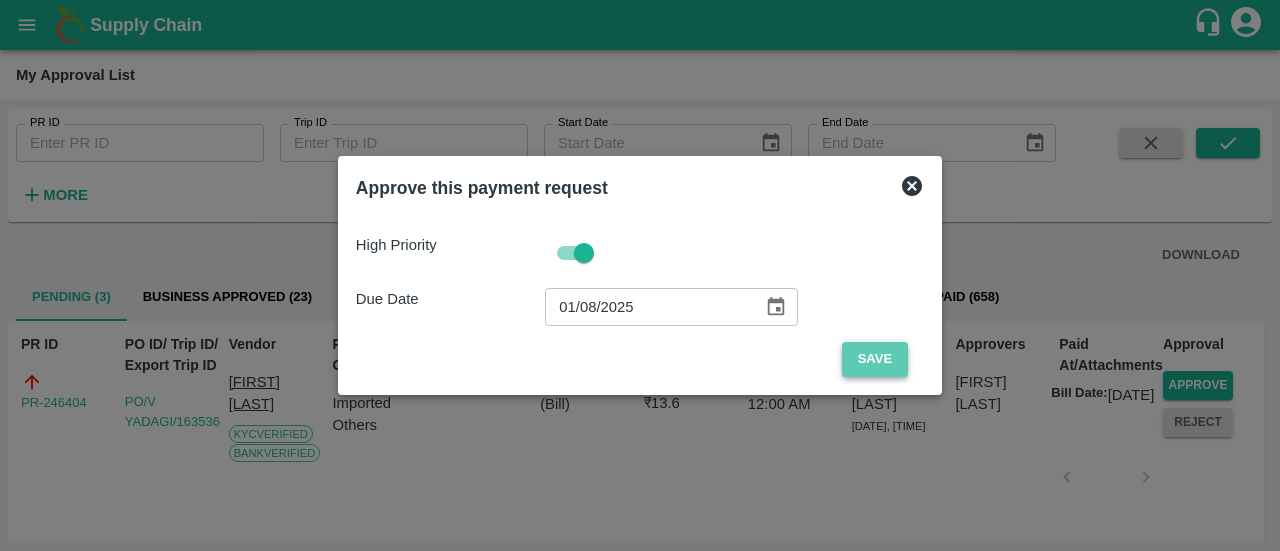 click on "Save" at bounding box center (875, 359) 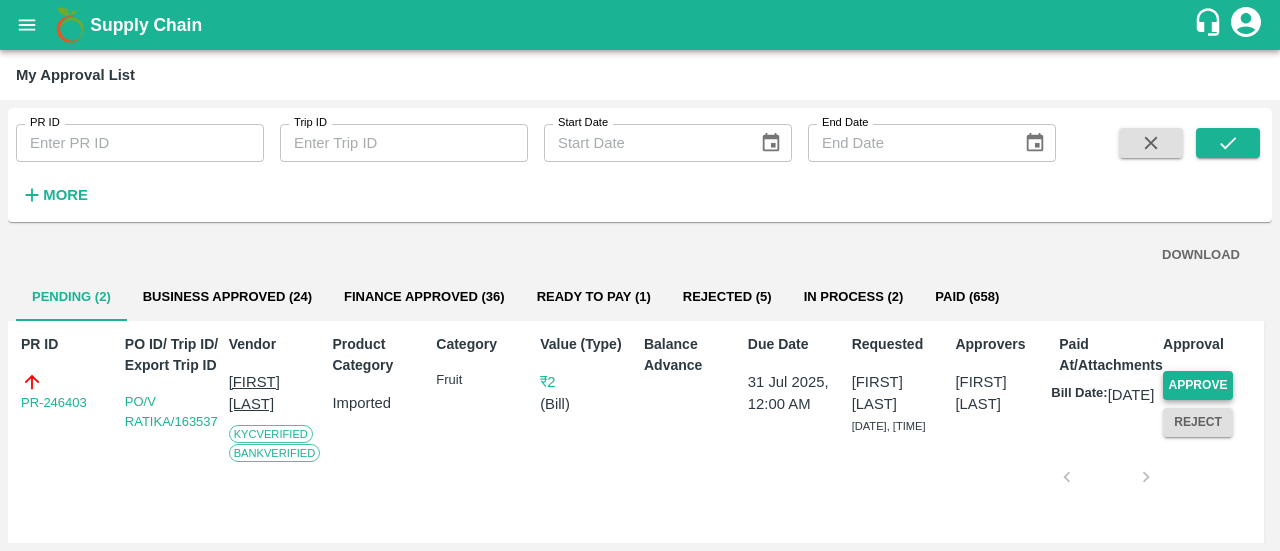 click on "Approve" at bounding box center [1198, 385] 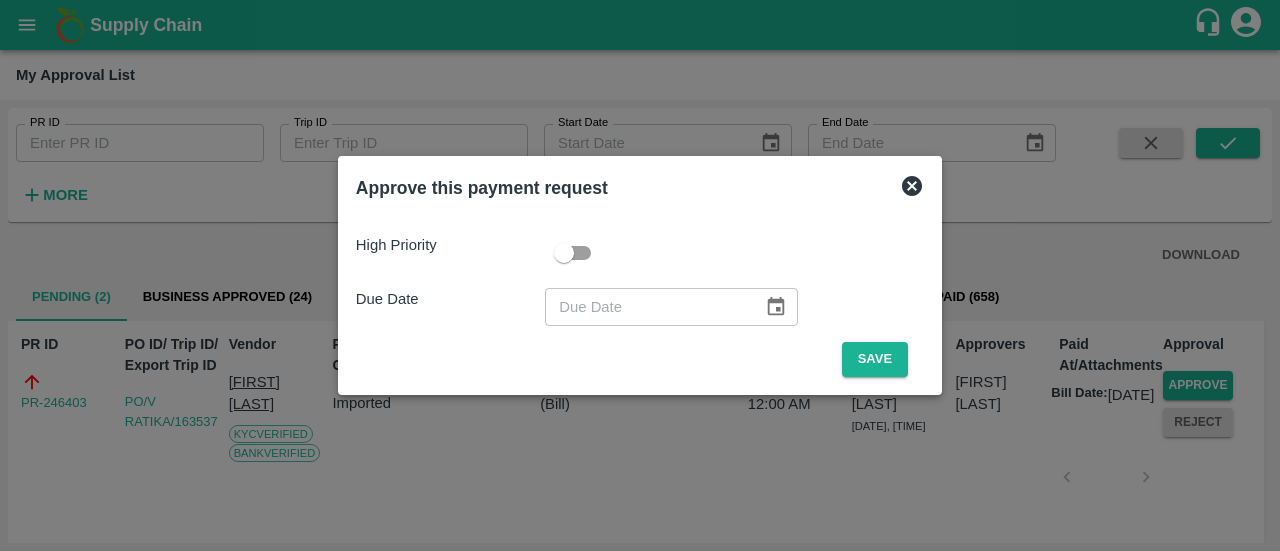 click at bounding box center (564, 253) 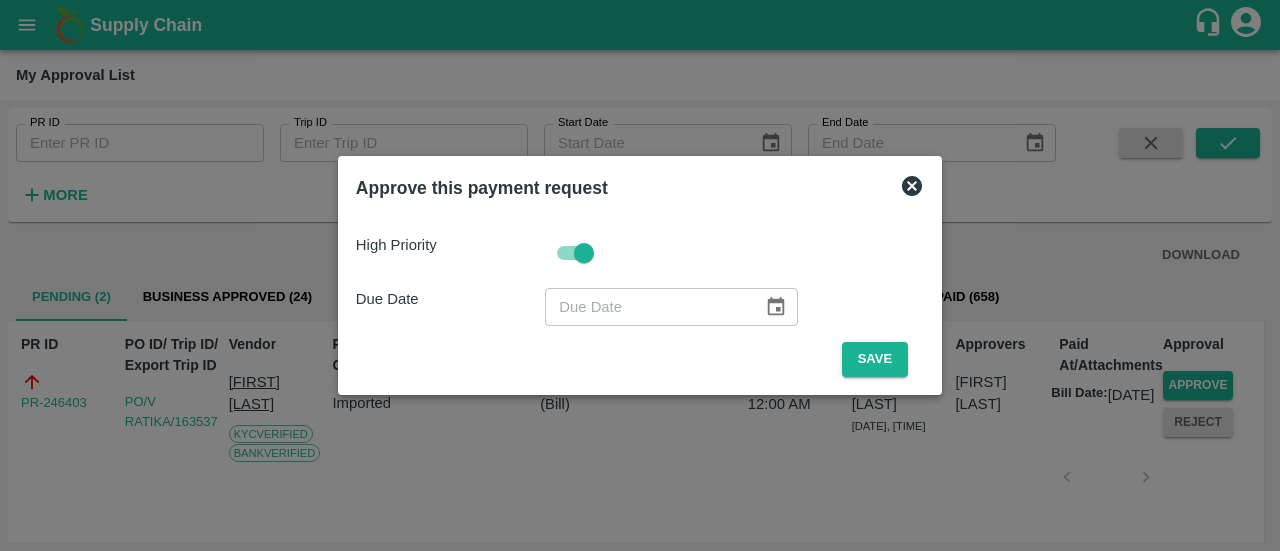 click at bounding box center [776, 307] 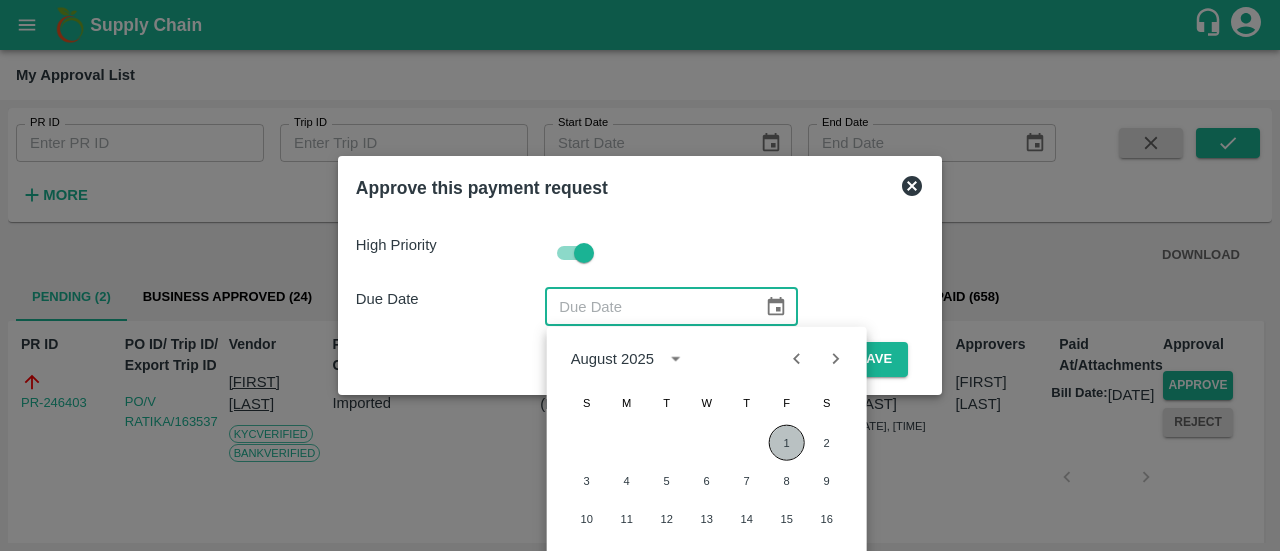 click on "1" at bounding box center (787, 443) 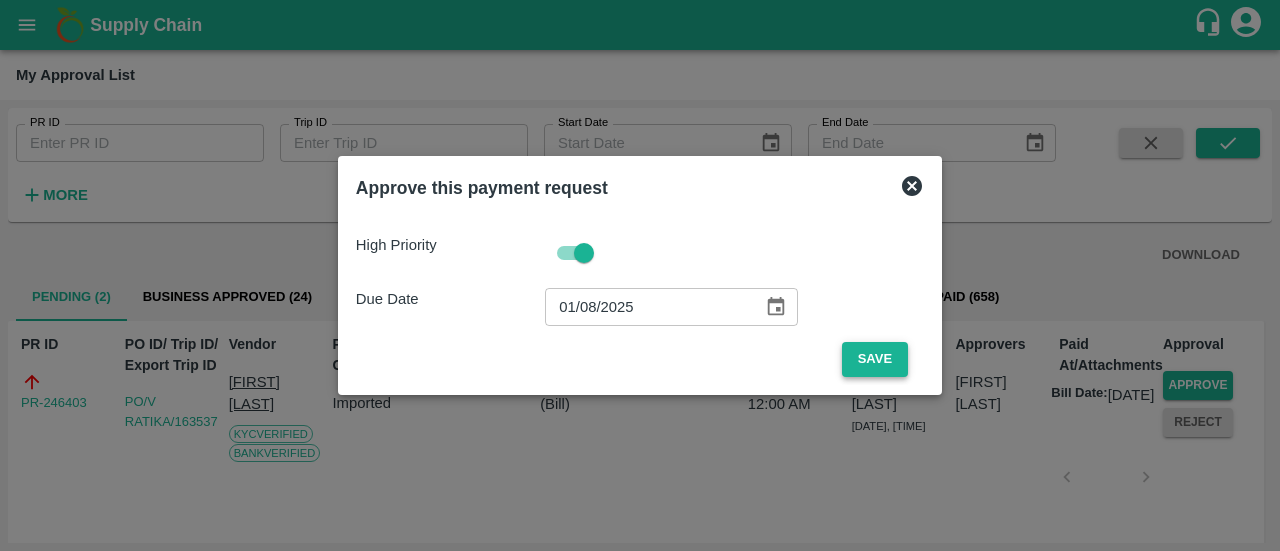 click on "Save" at bounding box center [875, 359] 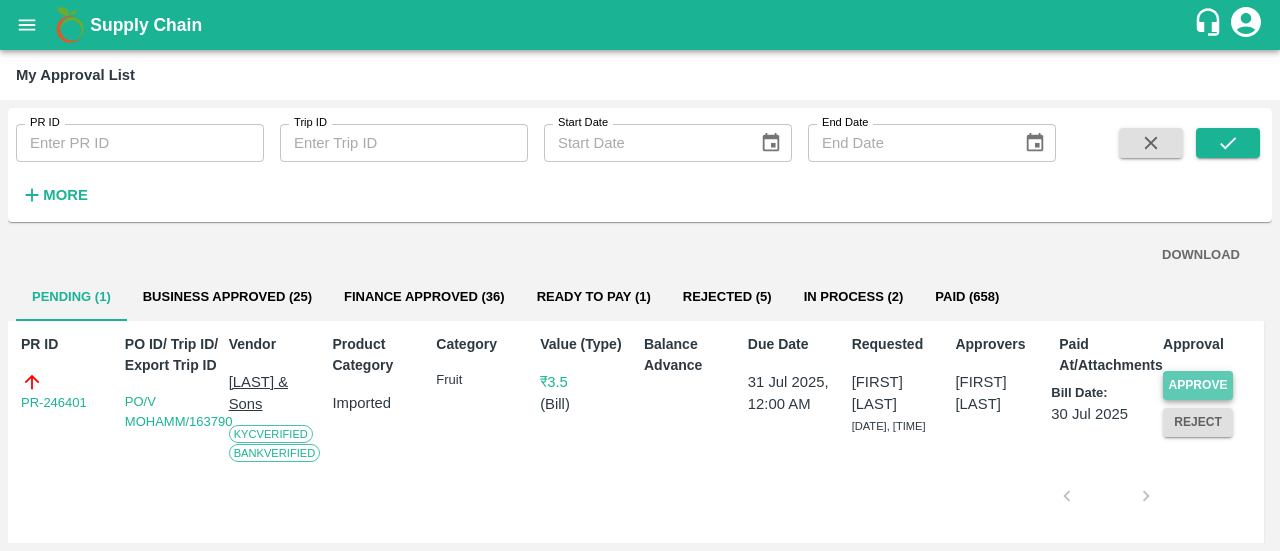 click on "Approve" at bounding box center [1198, 385] 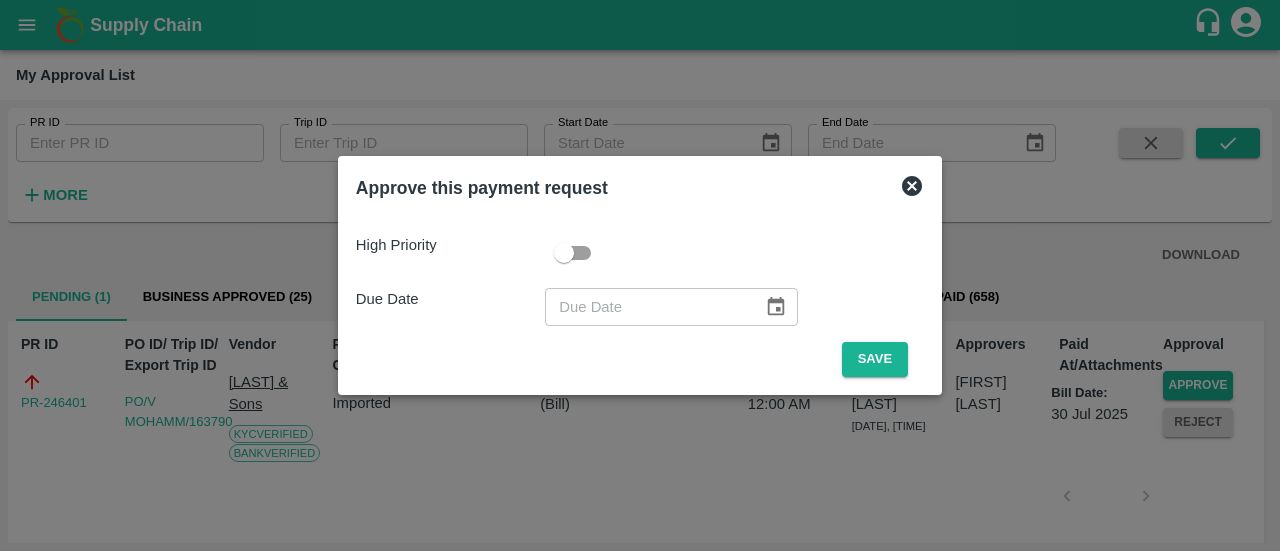 click at bounding box center [564, 253] 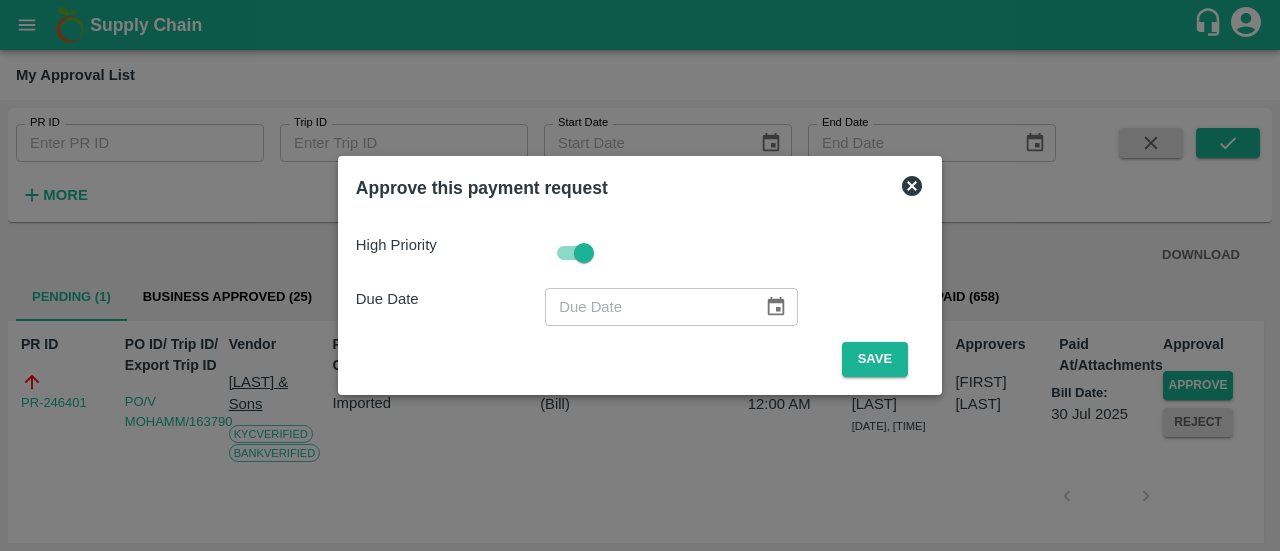click 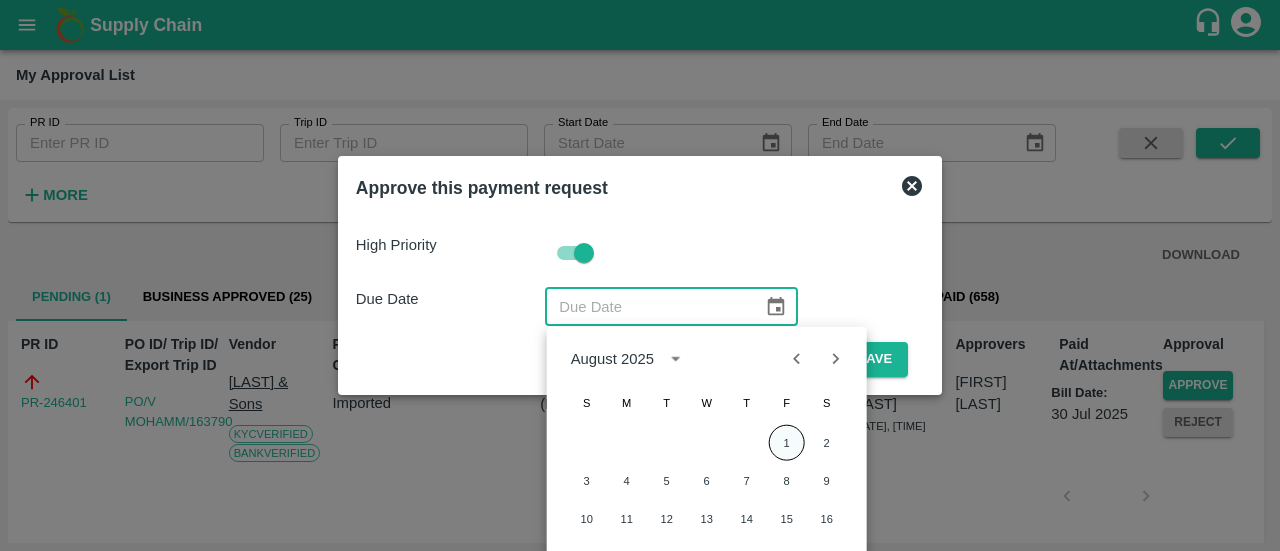 click on "1" at bounding box center [787, 443] 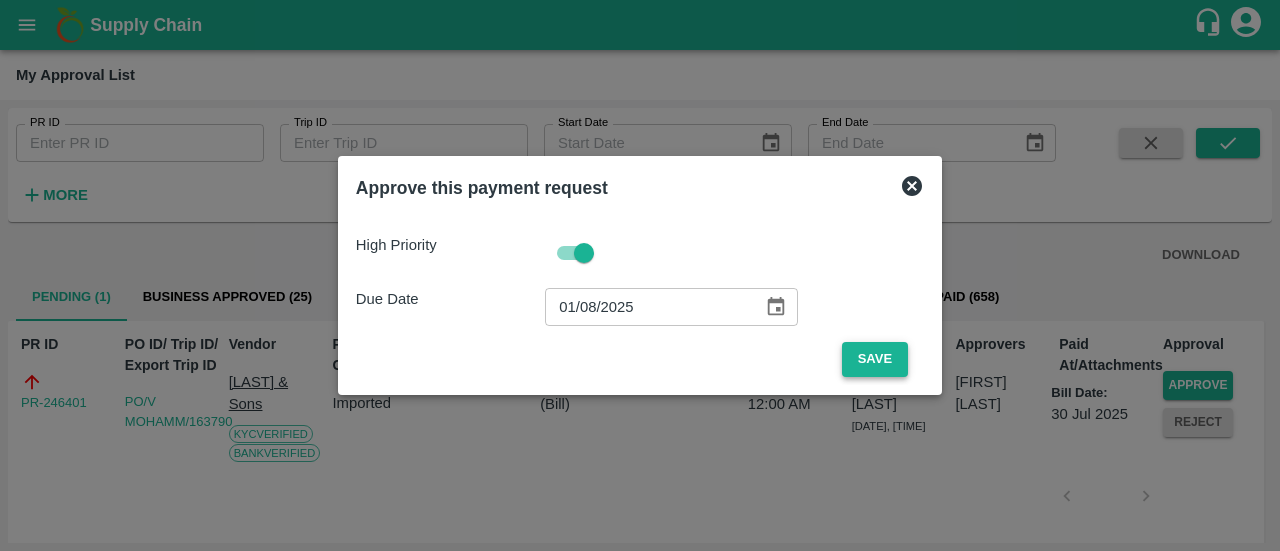 click on "Save" at bounding box center (875, 359) 